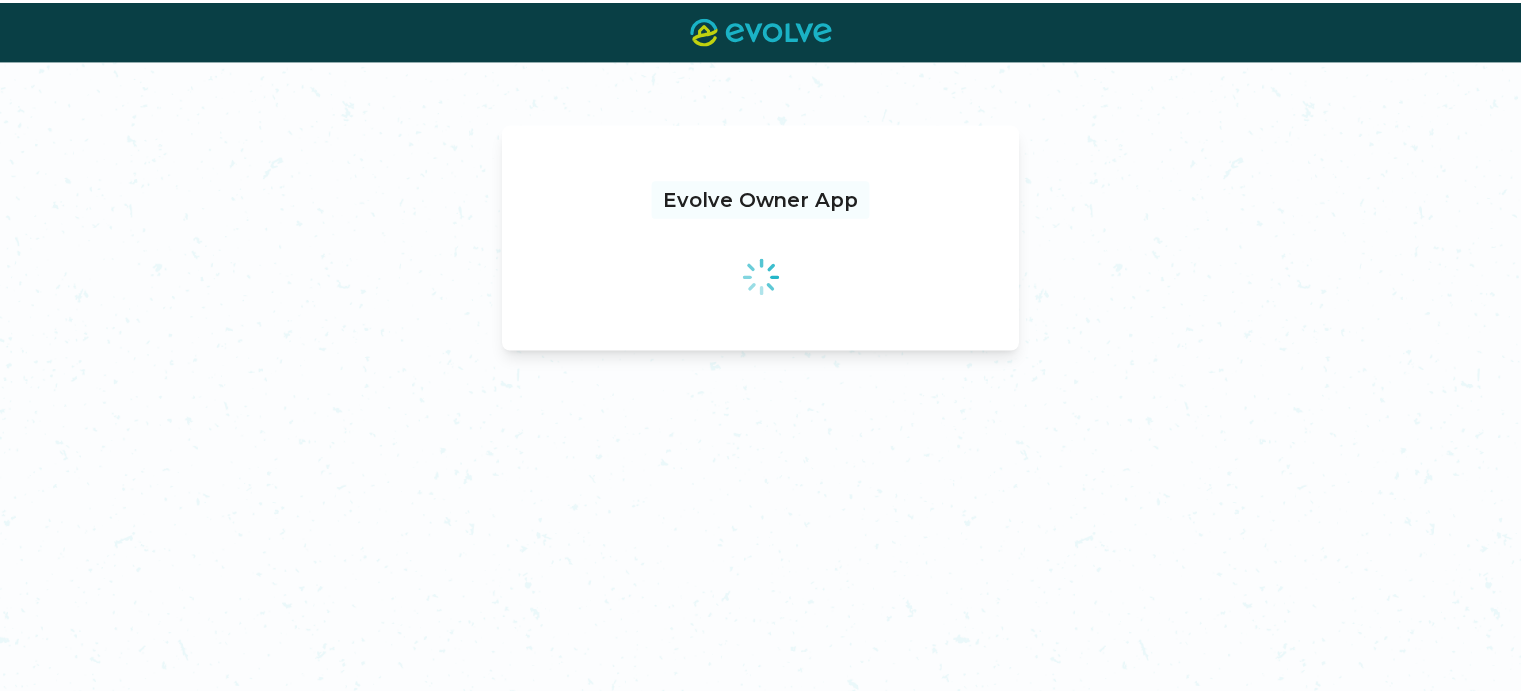 scroll, scrollTop: 0, scrollLeft: 0, axis: both 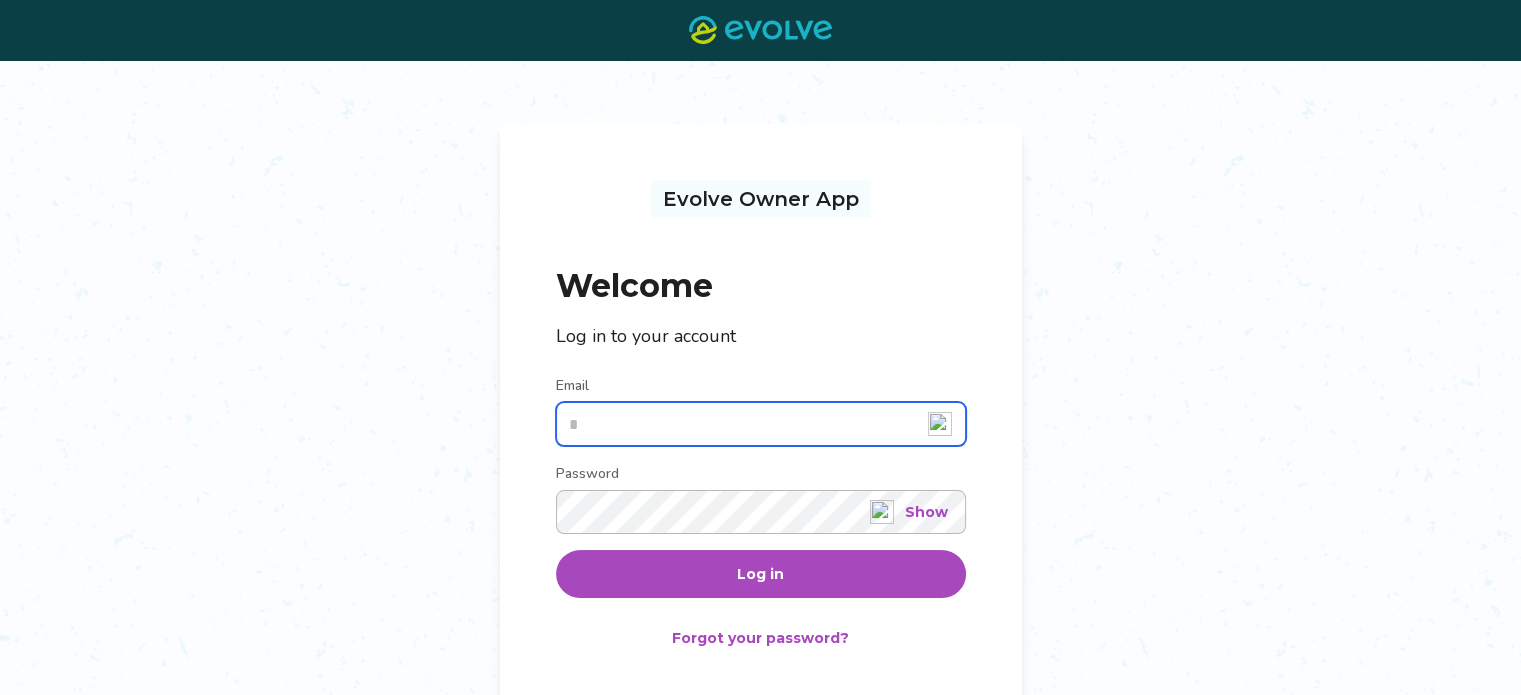 click on "Email" at bounding box center (761, 424) 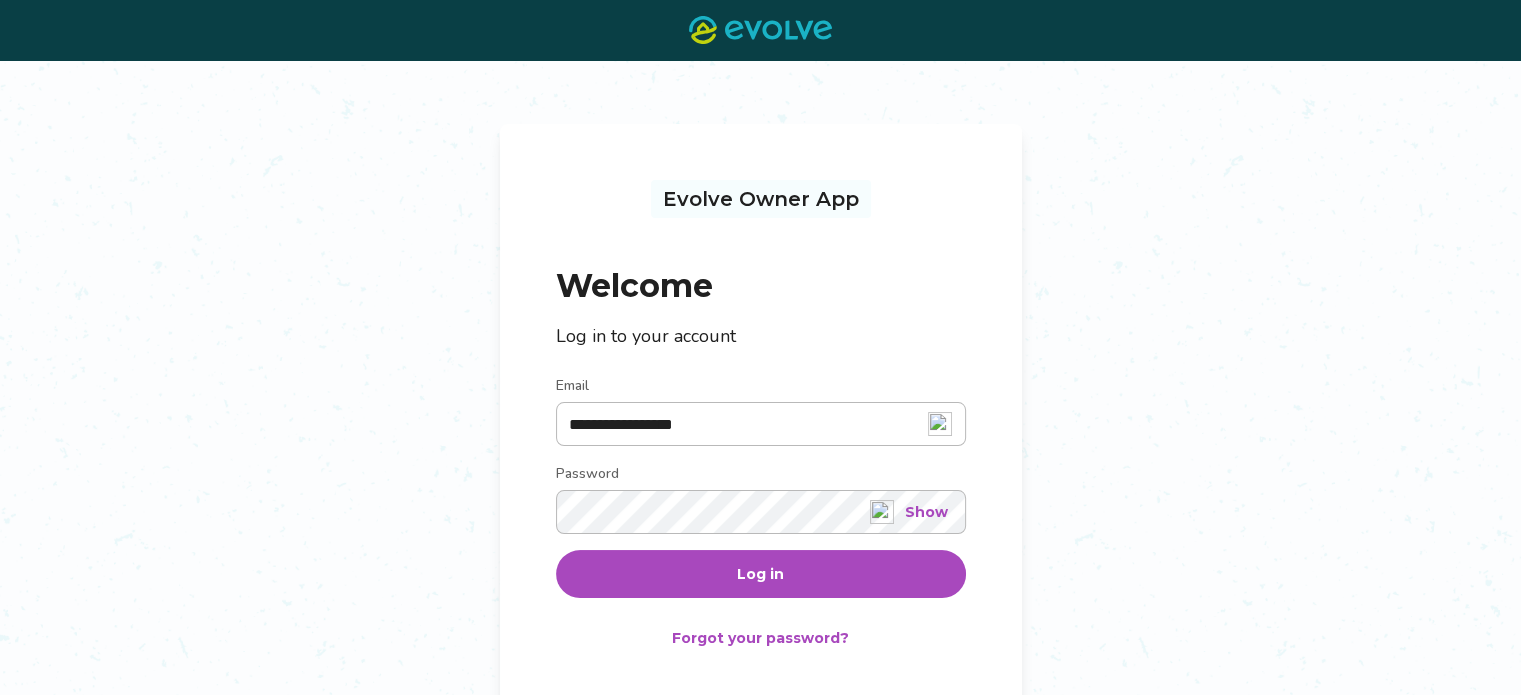 click on "Log in" at bounding box center (760, 574) 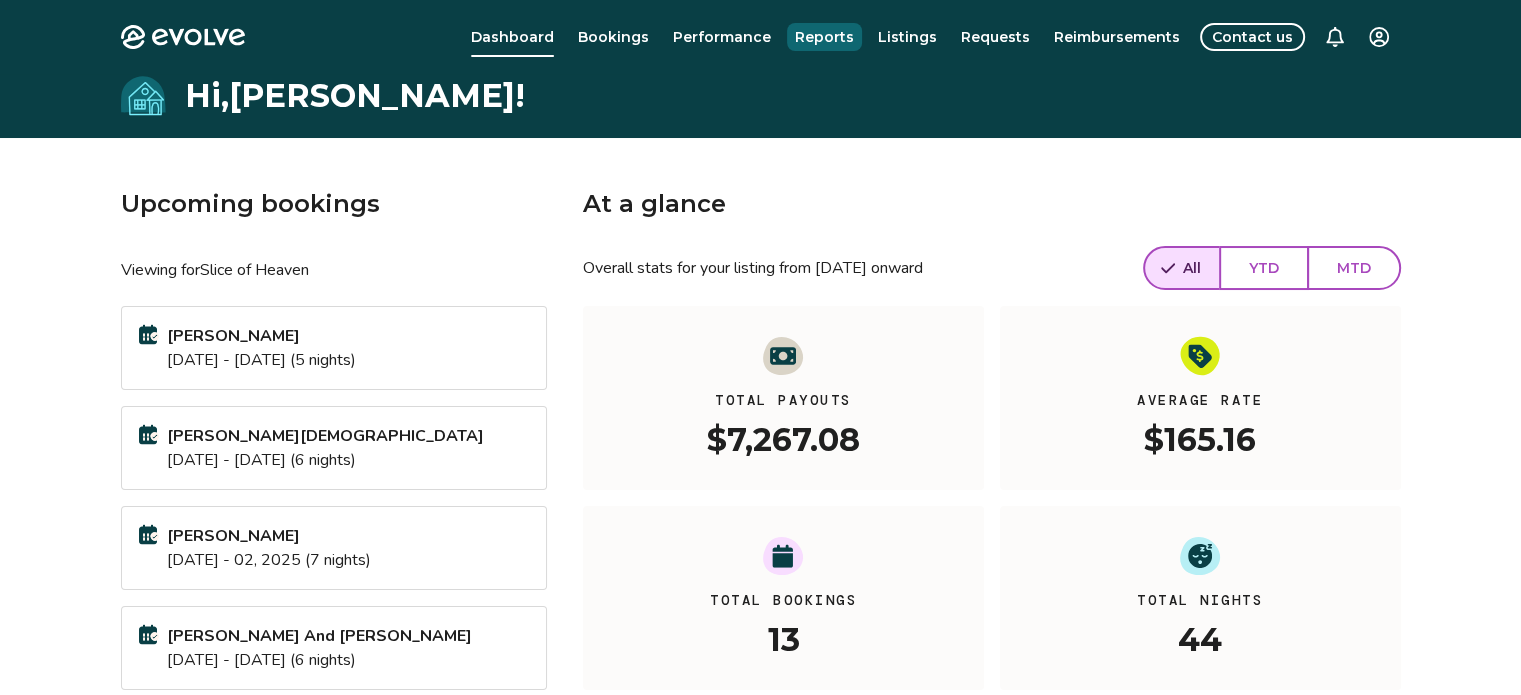 click on "Reports" at bounding box center [824, 37] 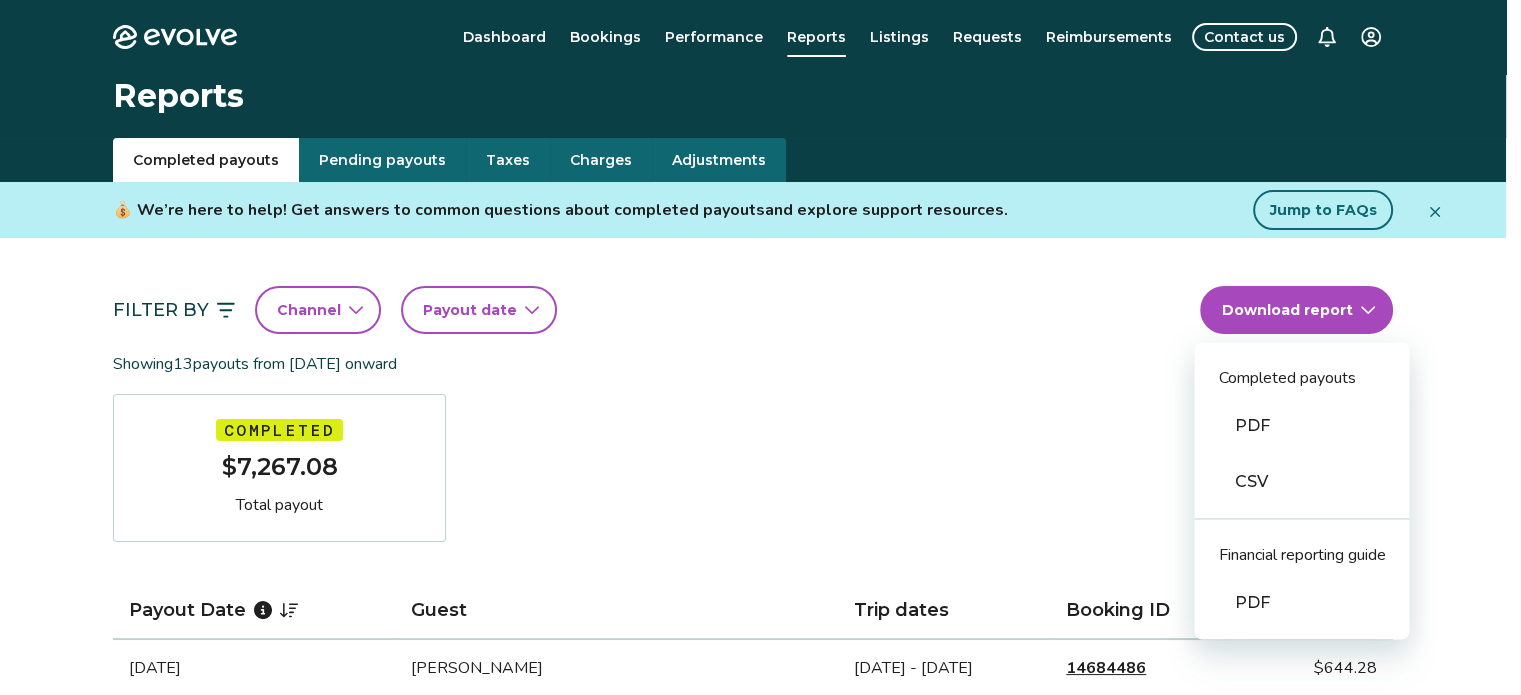 click on "Evolve Dashboard Bookings Performance Reports Listings Requests Reimbursements Contact us Reports Completed payouts Pending payouts Taxes Charges Adjustments 💰 We’re here to help! Get answers to common questions about   completed payouts  and explore support resources. Jump to FAQs Filter By  Channel Payout date Download   report Completed payouts PDF CSV Financial reporting guide PDF Showing  13  payouts   from [DATE] onward Completed $7,267.08 Total payout Payout Date Guest Trip dates Booking ID Payout [DATE] [PERSON_NAME] [DATE] - [DATE] 14684486 $644.28 [DATE] [PERSON_NAME] [DATE] - [DATE] 14288423 $1,708.94 [DATE] [PERSON_NAME] [DATE] - [DATE] 14588576 $901.79 [DATE] [PERSON_NAME] [DATE] - [DATE] 14643374 $607.61 [DATE] [PERSON_NAME] [DATE] - [DATE] 14105503 $378.88 [DATE] [PERSON_NAME] & [PERSON_NAME] [DATE] - [DATE] 13806213 $338.71 [DATE] [PERSON_NAME] [DATE] - [DATE] 13801209 $315.15 [DATE] [PERSON_NAME]" at bounding box center (760, 1062) 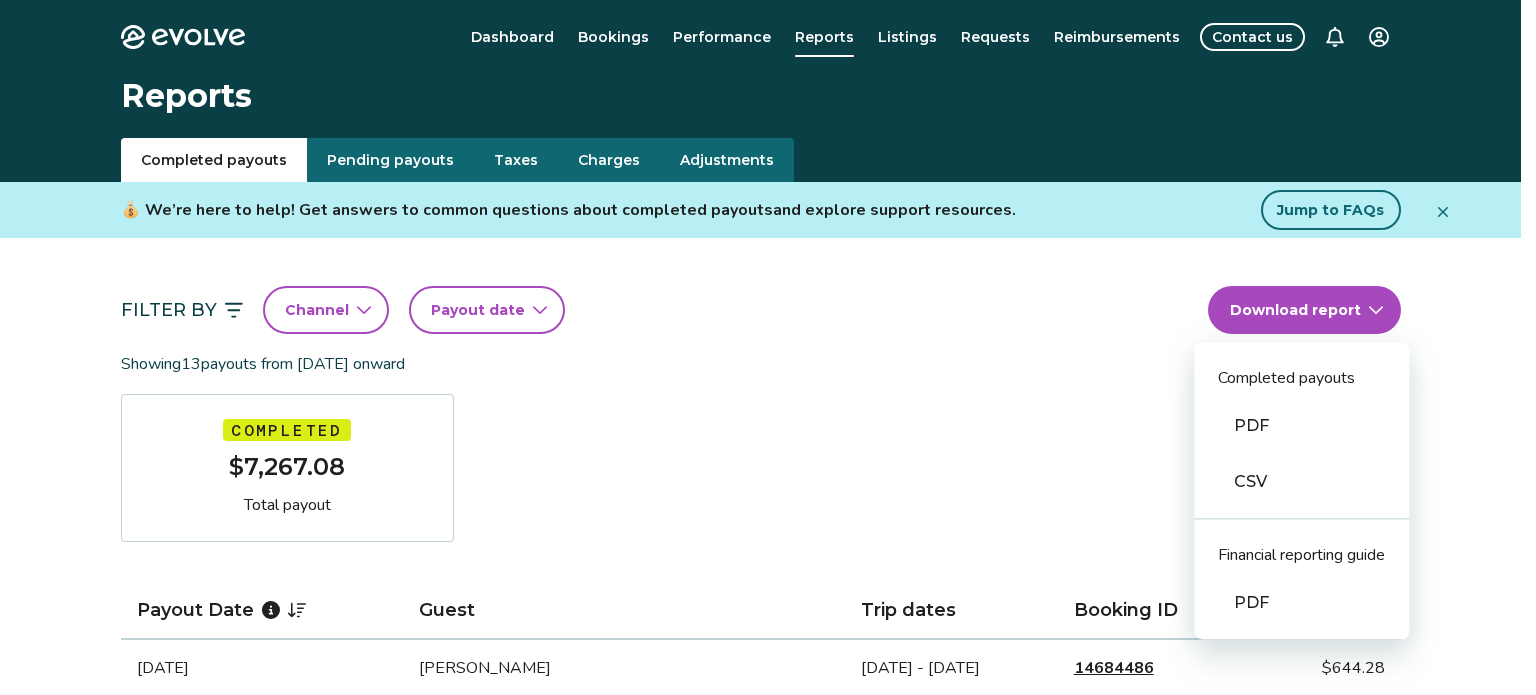 click on "PDF" at bounding box center (1301, 426) 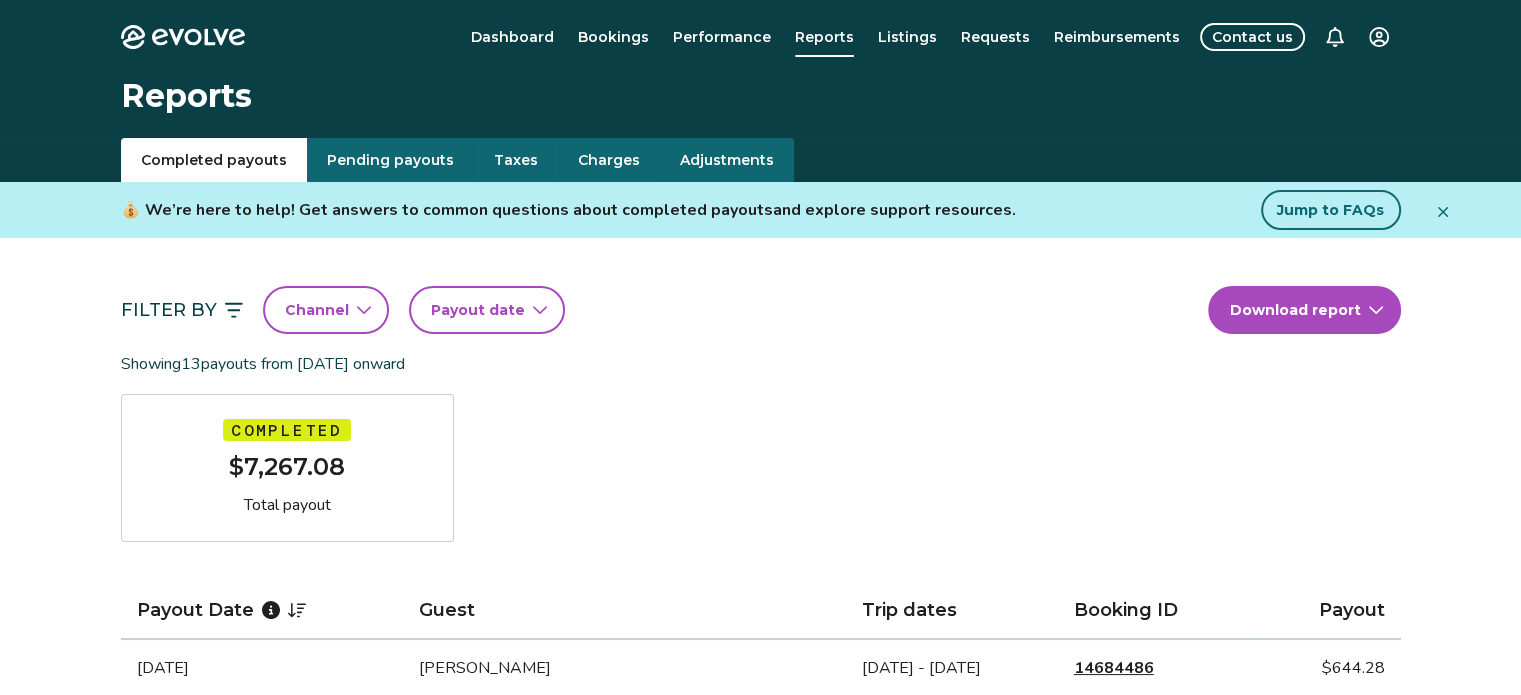 click on "Payout date" at bounding box center (478, 310) 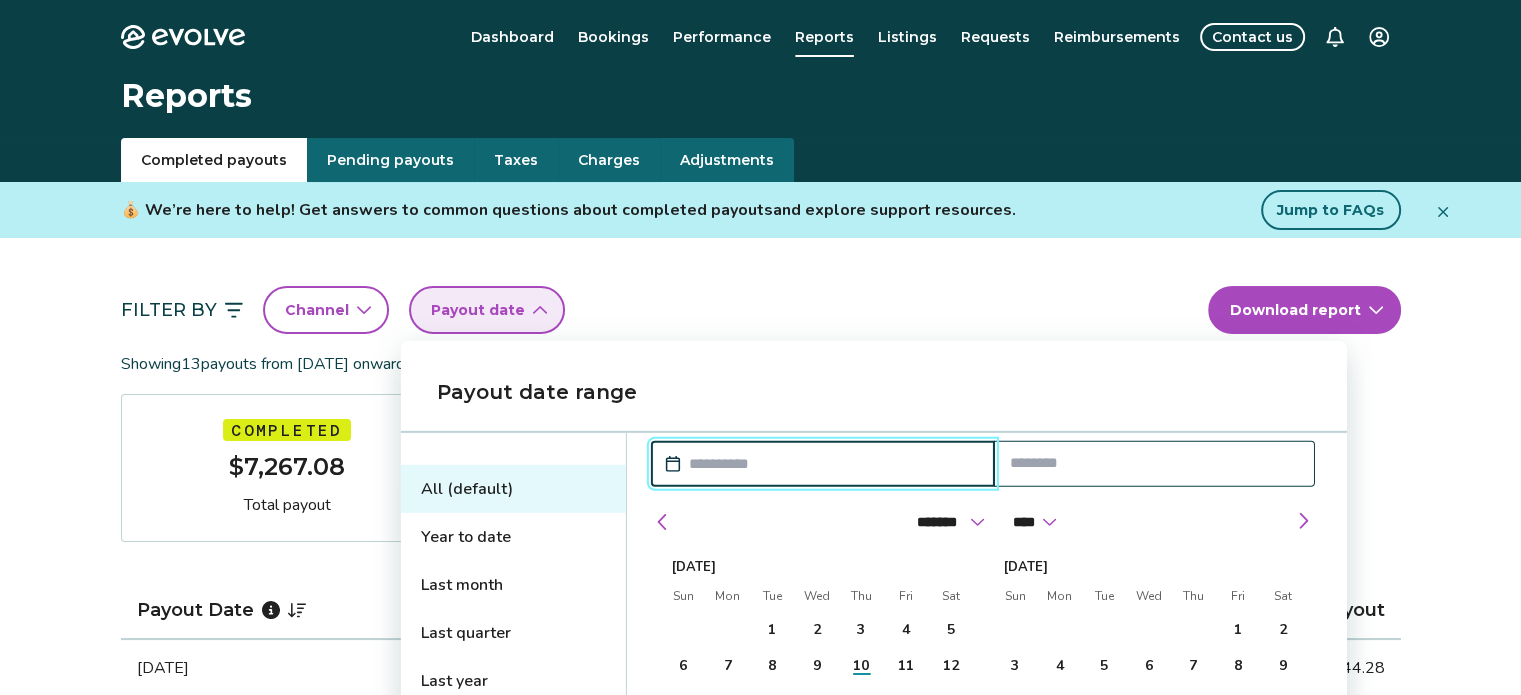 click on "Year to date" at bounding box center [513, 537] 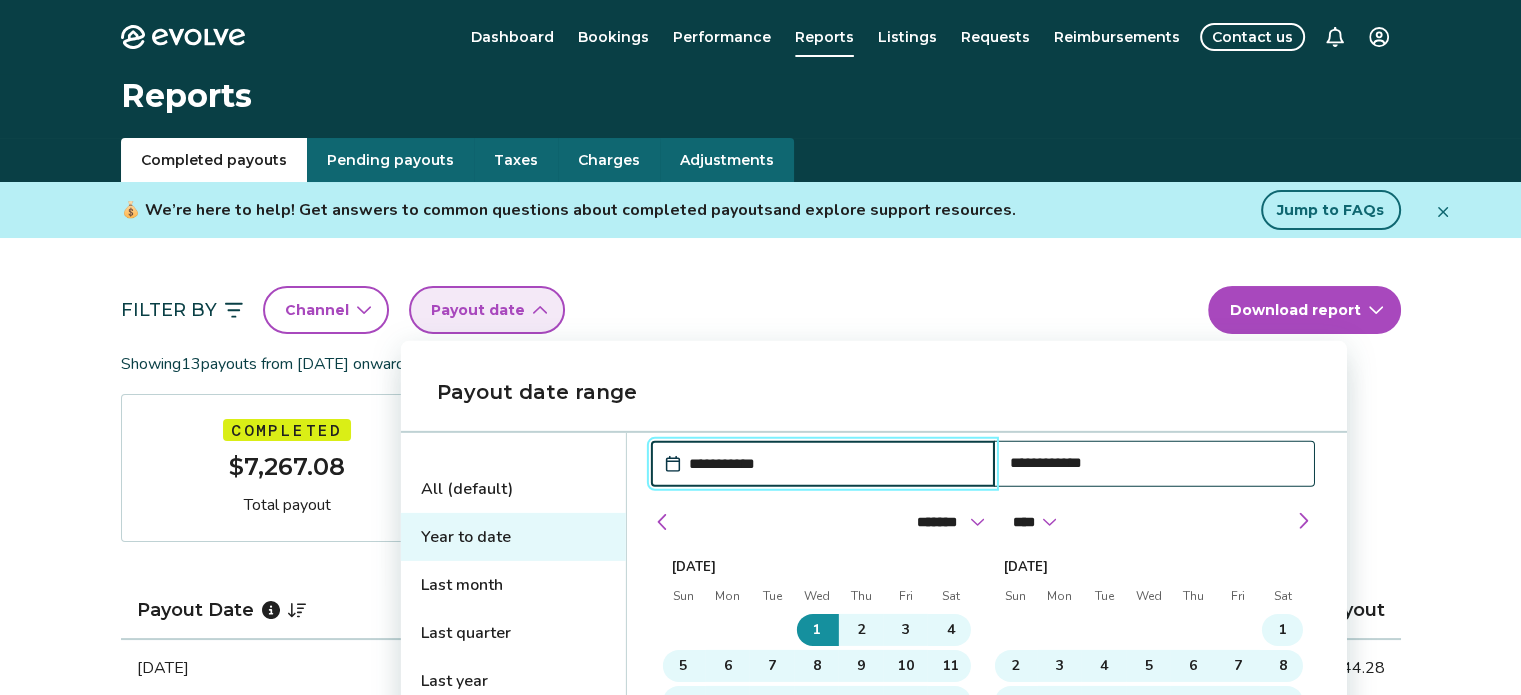 click on "Evolve Dashboard Bookings Performance Reports Listings Requests Reimbursements Contact us Reports Completed payouts Pending payouts Taxes Charges Adjustments 💰 We’re here to help! Get answers to common questions about   completed payouts  and explore support resources. Jump to FAQs Filter By  Channel Payout date Download   report Showing  13  payouts   from [DATE] onward Completed $7,267.08 Total payout Payout Date Guest Trip dates Booking ID Payout [DATE] [PERSON_NAME] [DATE] - [DATE] 14684486 $644.28 [DATE] [PERSON_NAME] [DATE] - [DATE] 14288423 $1,708.94 [DATE] [PERSON_NAME] [DATE] - [DATE] 14588576 $901.79 [DATE] [PERSON_NAME] [DATE] - [DATE] 14643374 $607.61 [DATE] [PERSON_NAME] [DATE] - [DATE] 14105503 $378.88 [DATE] [PERSON_NAME] & [PERSON_NAME] [DATE] - [DATE] 13806213 $338.71 [DATE] [PERSON_NAME] [DATE] - [DATE] 13801209 $315.15 [DATE] [PERSON_NAME] [DATE] - [DATE] 13784467 $315.15 [DATE]" at bounding box center (760, 1062) 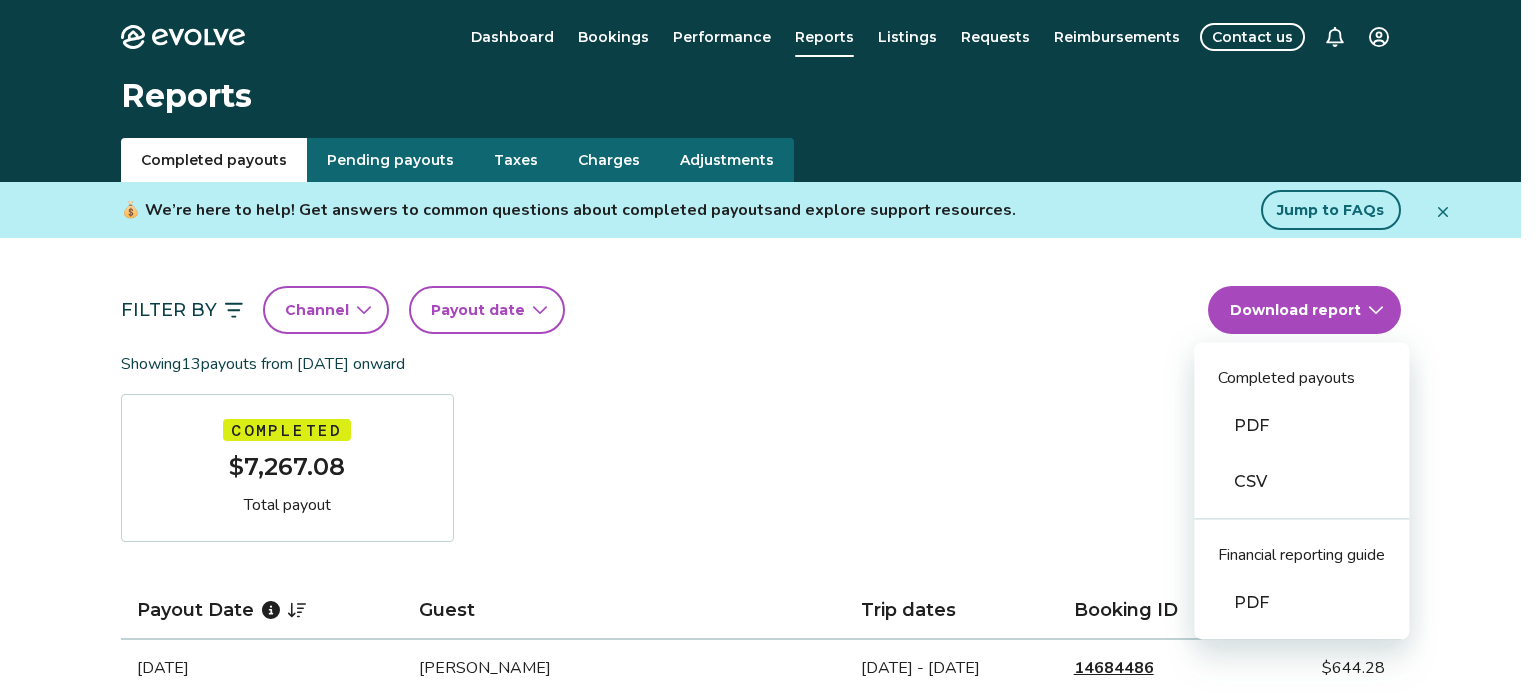 click on "PDF" at bounding box center [1301, 426] 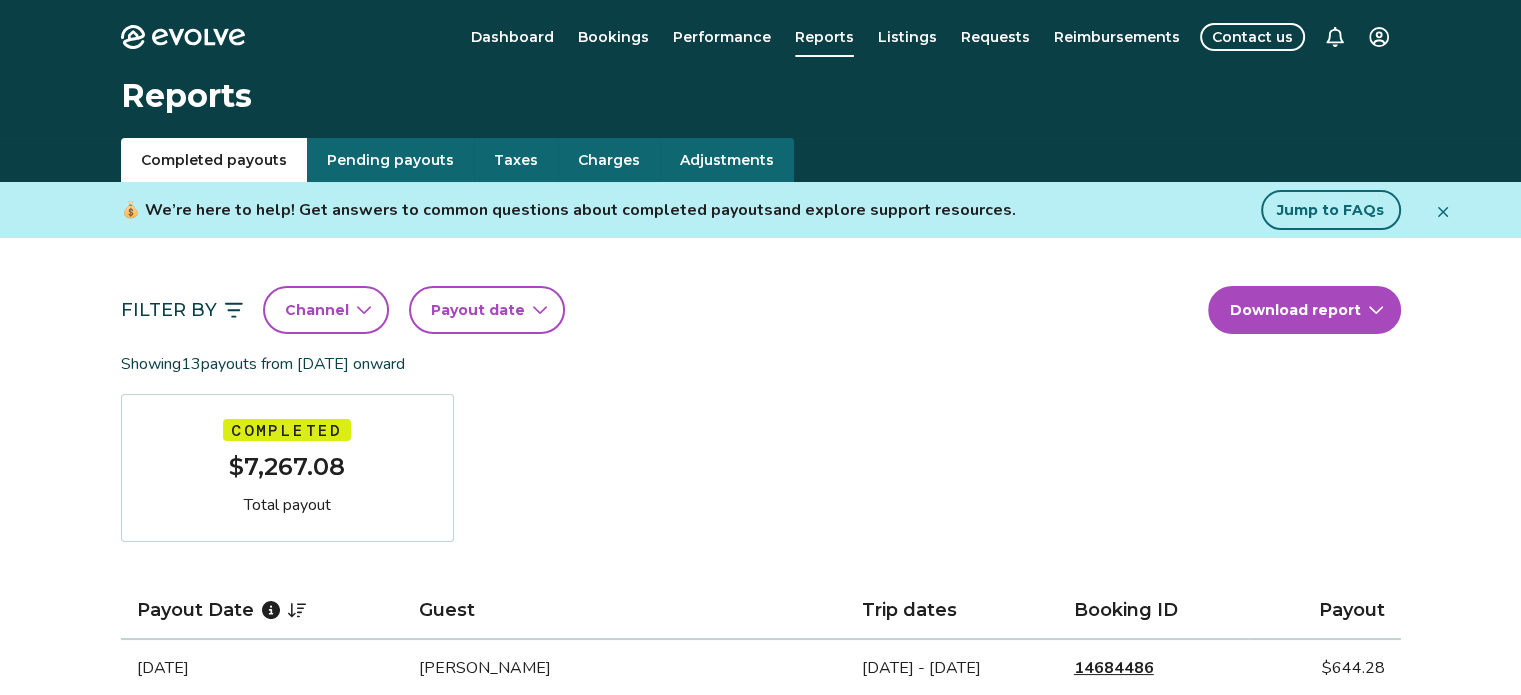click on "Payout date" at bounding box center [478, 310] 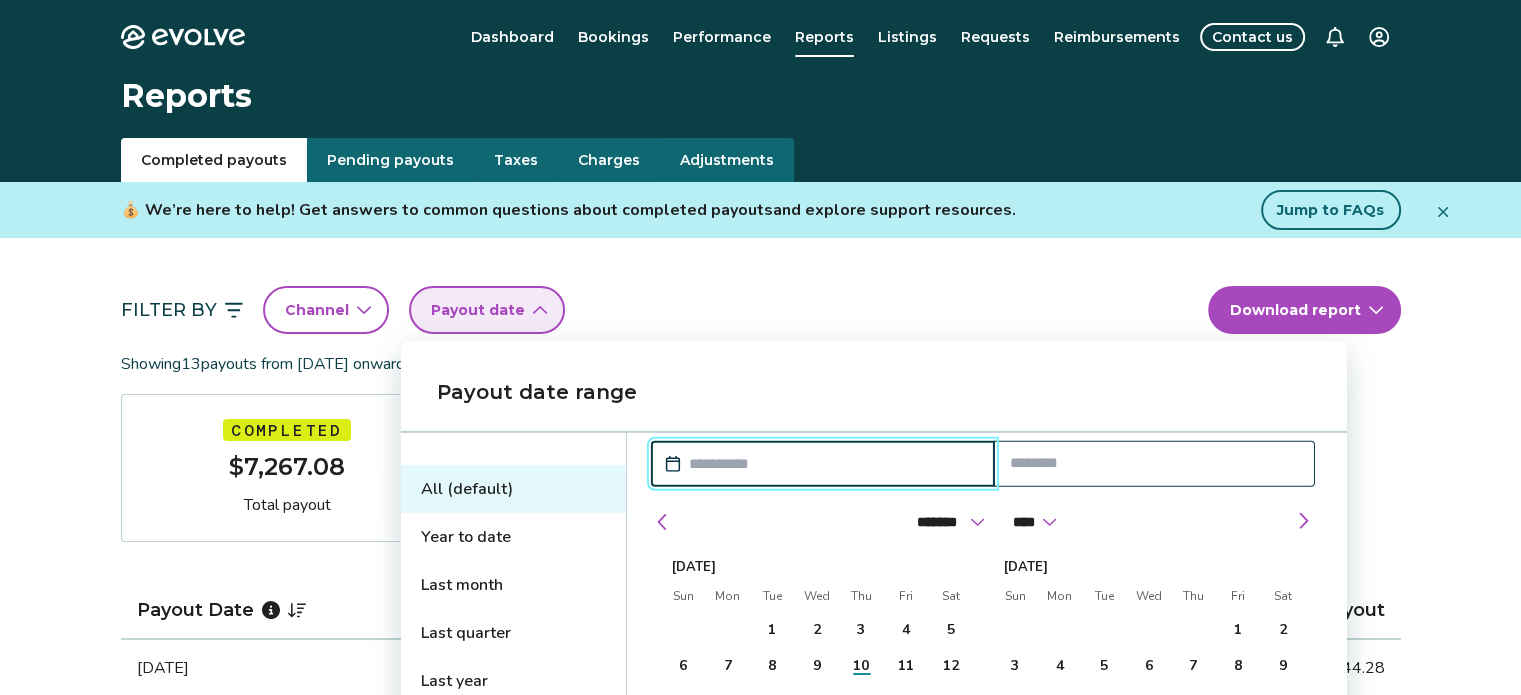 click on "Year to date" at bounding box center [513, 537] 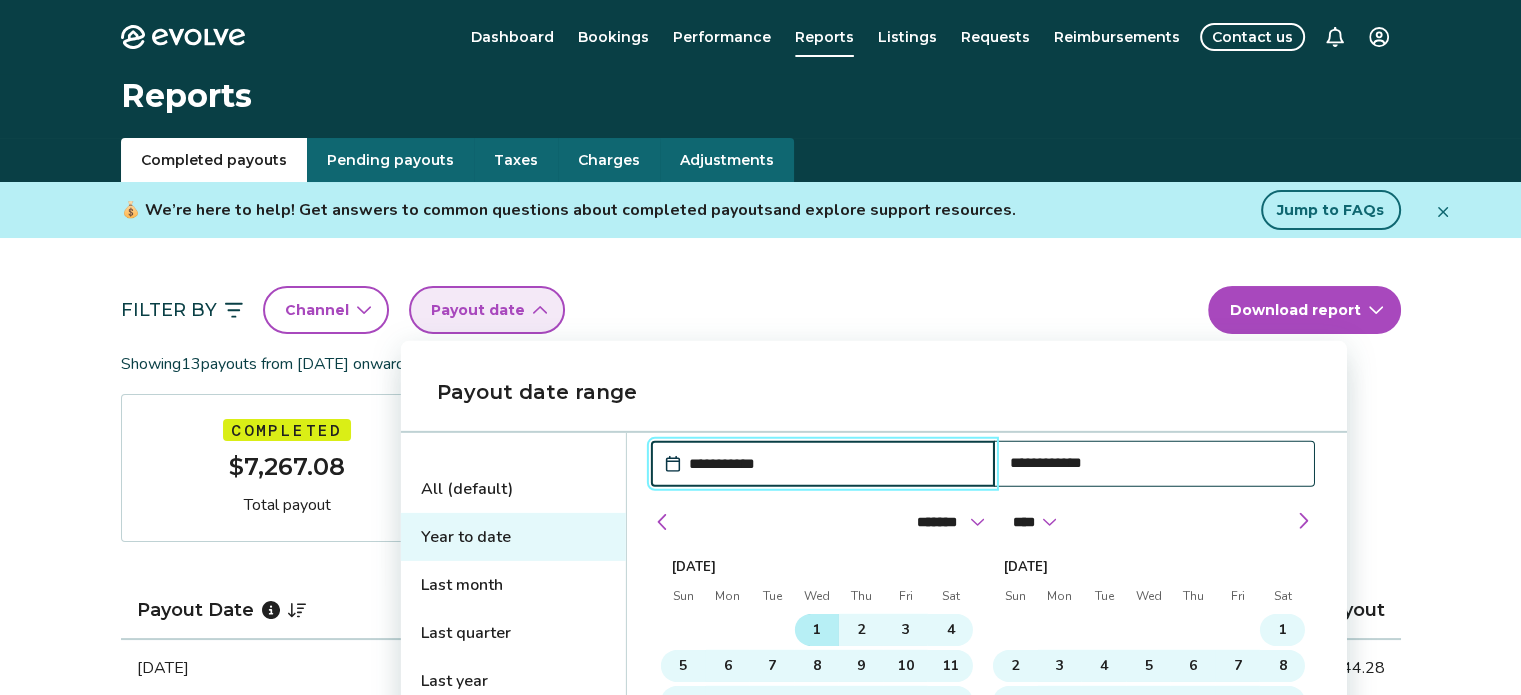 click on "1" at bounding box center [817, 630] 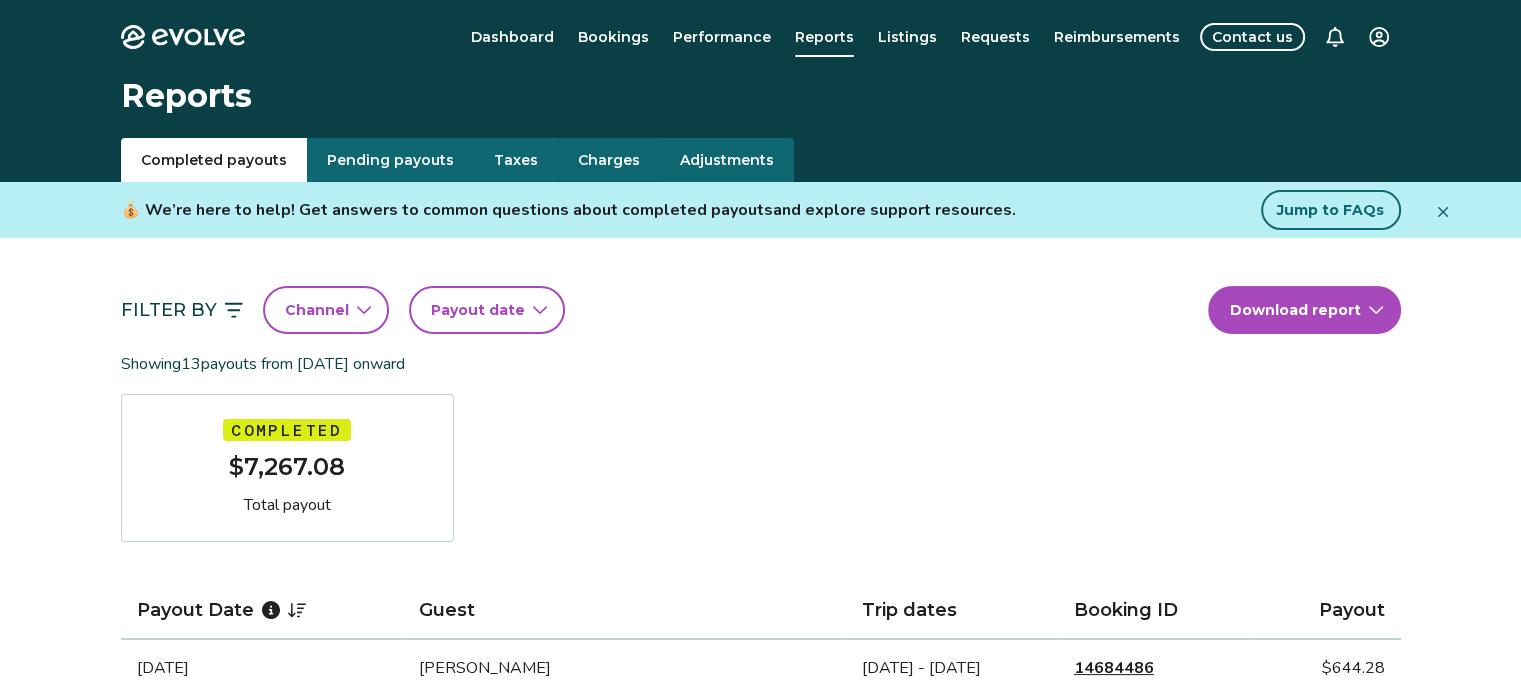 scroll, scrollTop: 0, scrollLeft: 0, axis: both 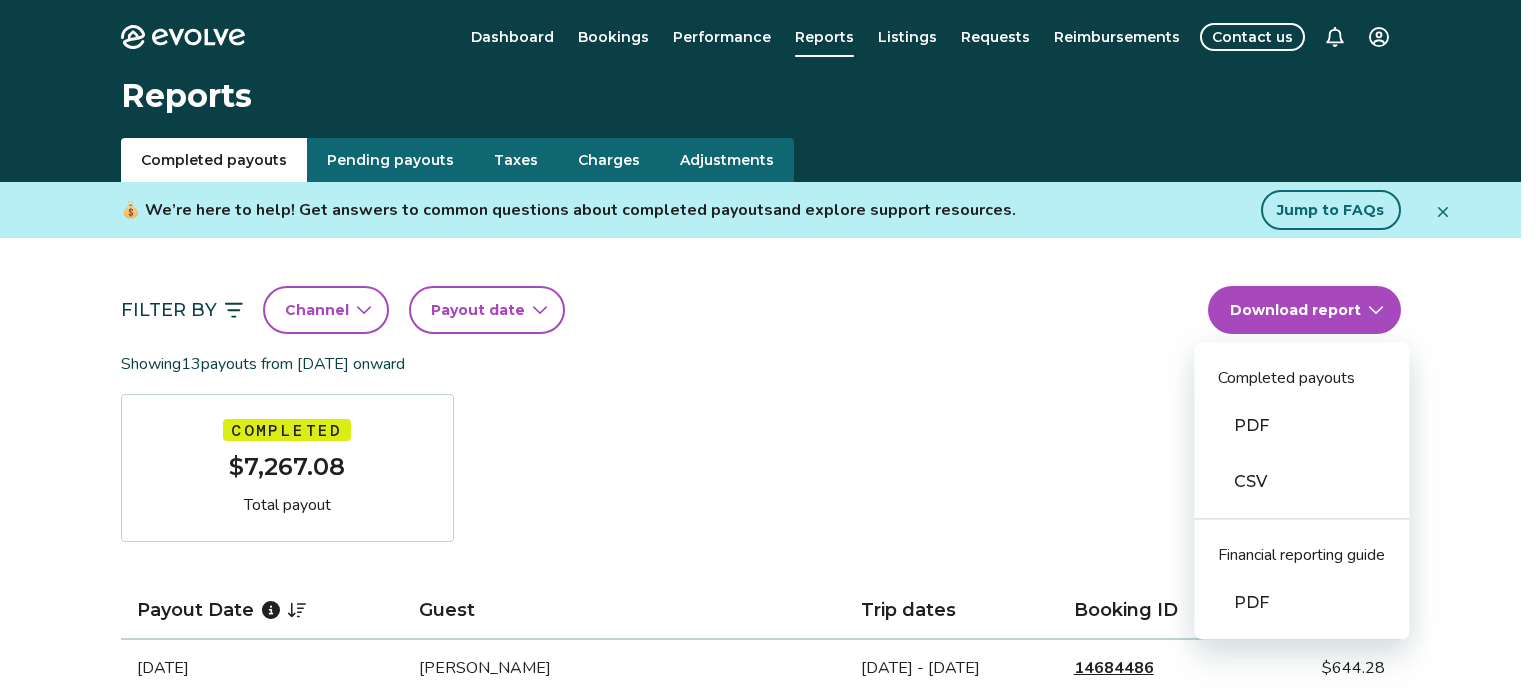 click on "Evolve Dashboard Bookings Performance Reports Listings Requests Reimbursements Contact us Reports Completed payouts Pending payouts Taxes Charges Adjustments 💰 We’re here to help! Get answers to common questions about   completed payouts  and explore support resources. Jump to FAQs Filter By  Channel Payout date Download   report Completed payouts PDF CSV Financial reporting guide PDF Showing  13  payouts   from [DATE] onward Completed $7,267.08 Total payout Payout Date Guest Trip dates Booking ID Payout [DATE] [PERSON_NAME] [DATE] - [DATE] 14684486 $644.28 [DATE] [PERSON_NAME] [DATE] - [DATE] 14288423 $1,708.94 [DATE] [PERSON_NAME] [DATE] - [DATE] 14588576 $901.79 [DATE] [PERSON_NAME] [DATE] - [DATE] 14643374 $607.61 [DATE] [PERSON_NAME] [DATE] - [DATE] 14105503 $378.88 [DATE] [PERSON_NAME] & [PERSON_NAME] [DATE] - [DATE] 13806213 $338.71 [DATE] [PERSON_NAME] [DATE] - [DATE] 13801209 $315.15 [DATE] [PERSON_NAME]" at bounding box center [768, 1062] 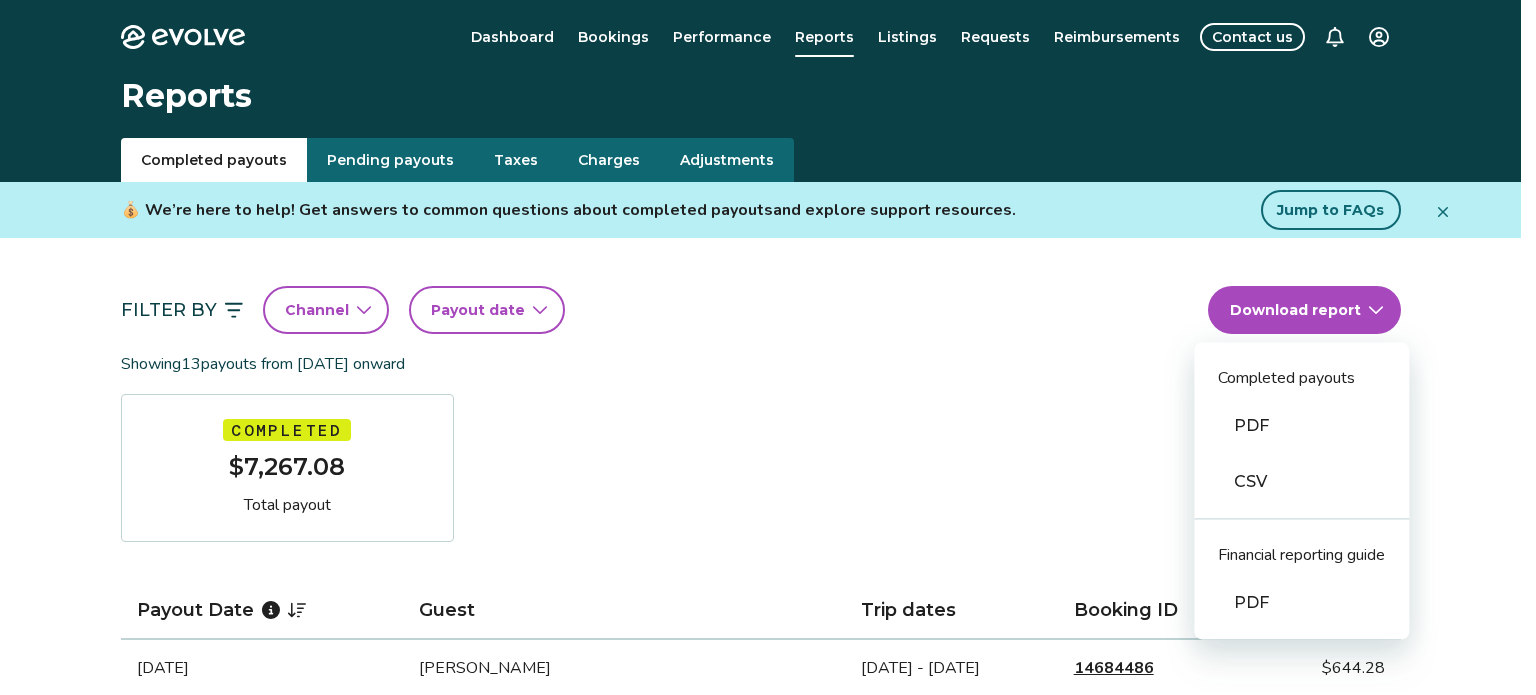 click on "PDF" at bounding box center [1301, 426] 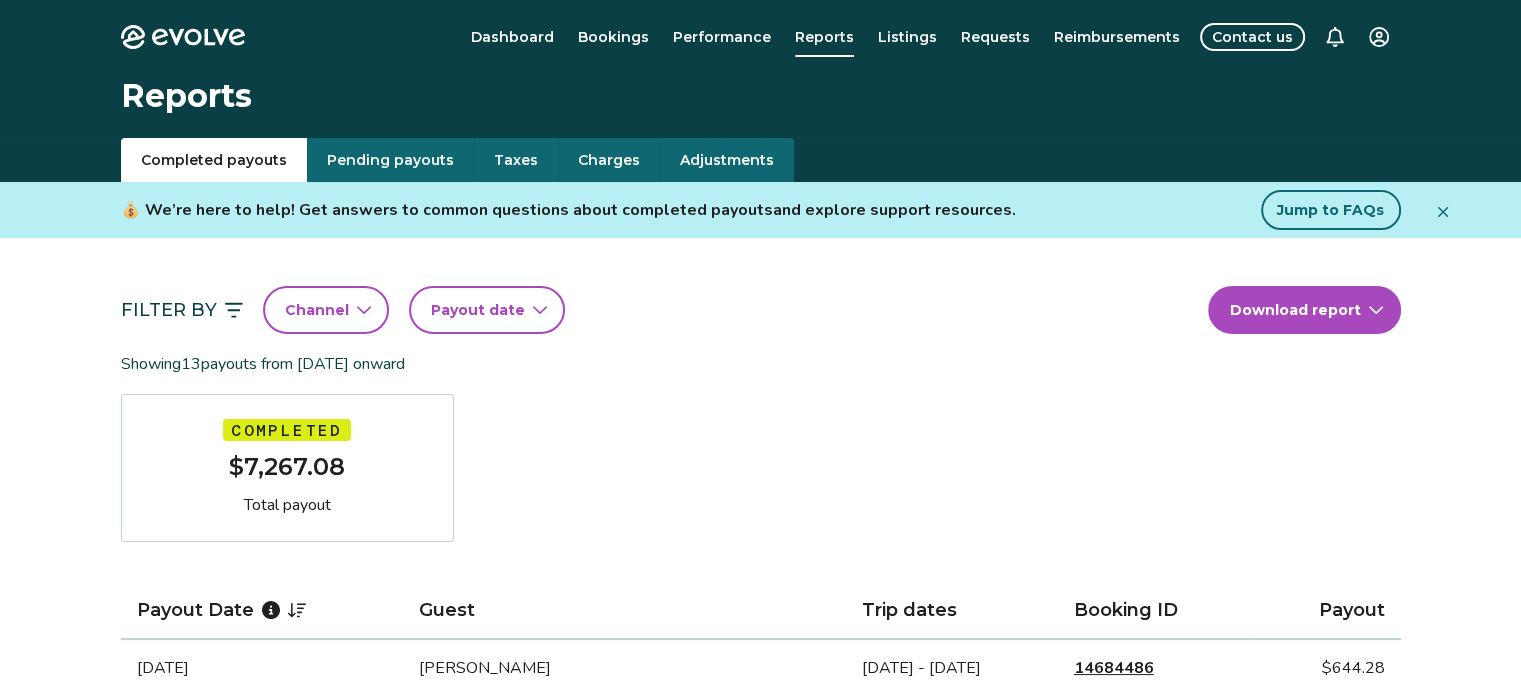 click on "Payout date" at bounding box center [487, 310] 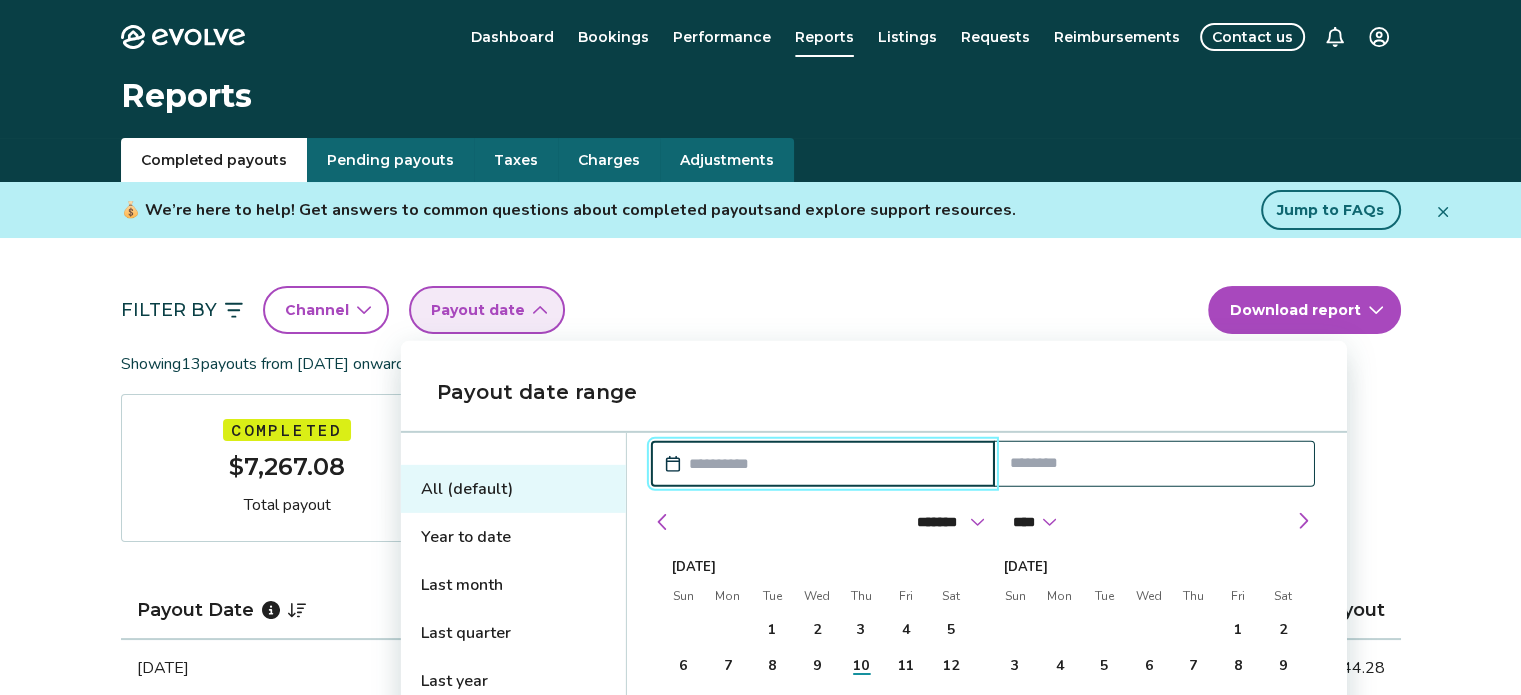 click on "Year to date" at bounding box center [513, 537] 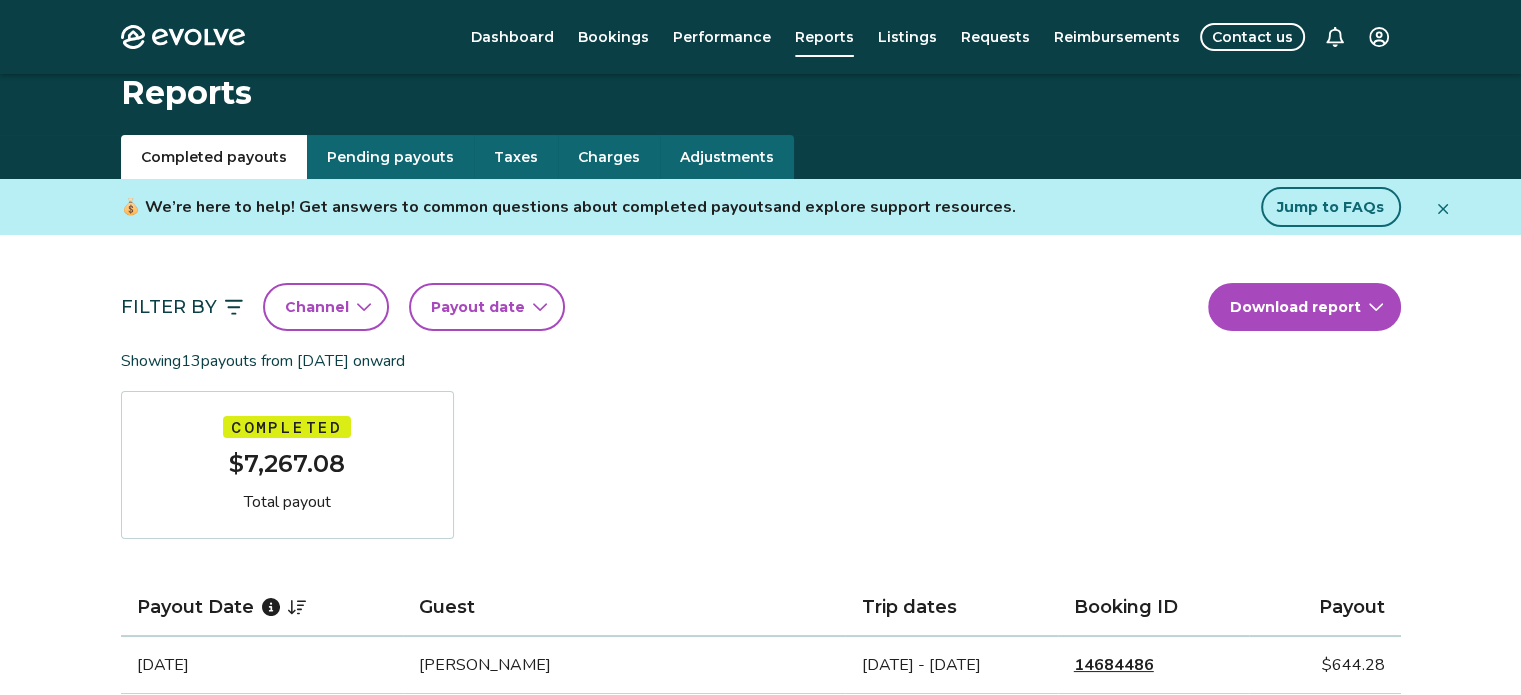 scroll, scrollTop: 0, scrollLeft: 0, axis: both 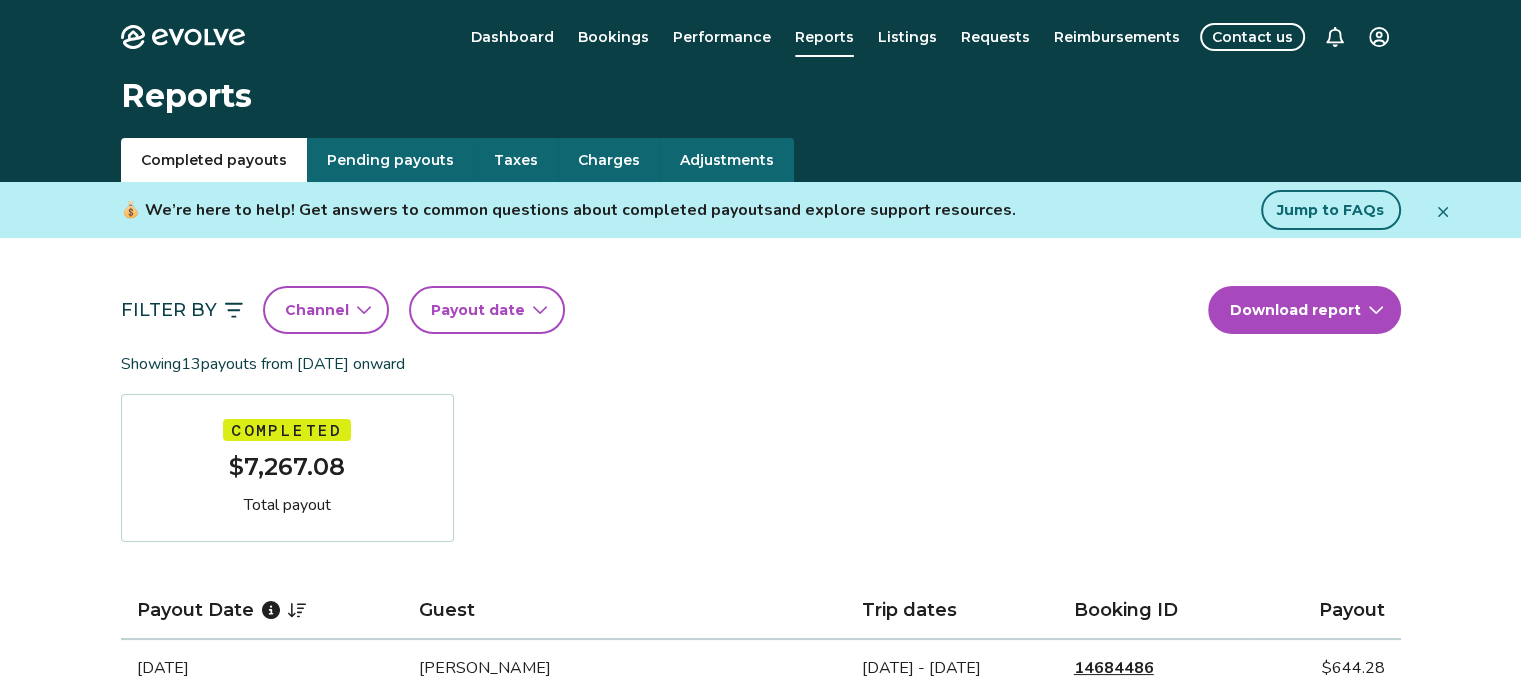 click on "Payout date" at bounding box center [478, 310] 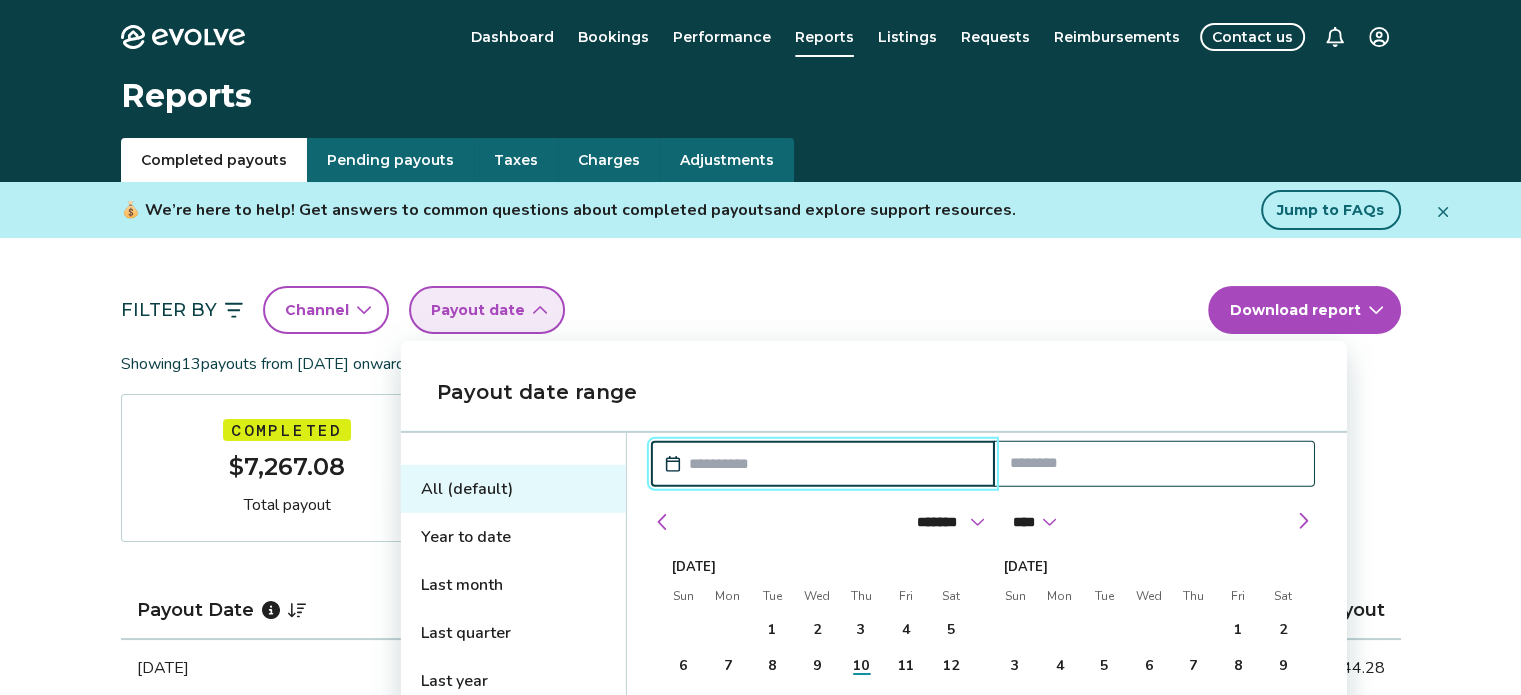 click on "Year to date" at bounding box center (513, 537) 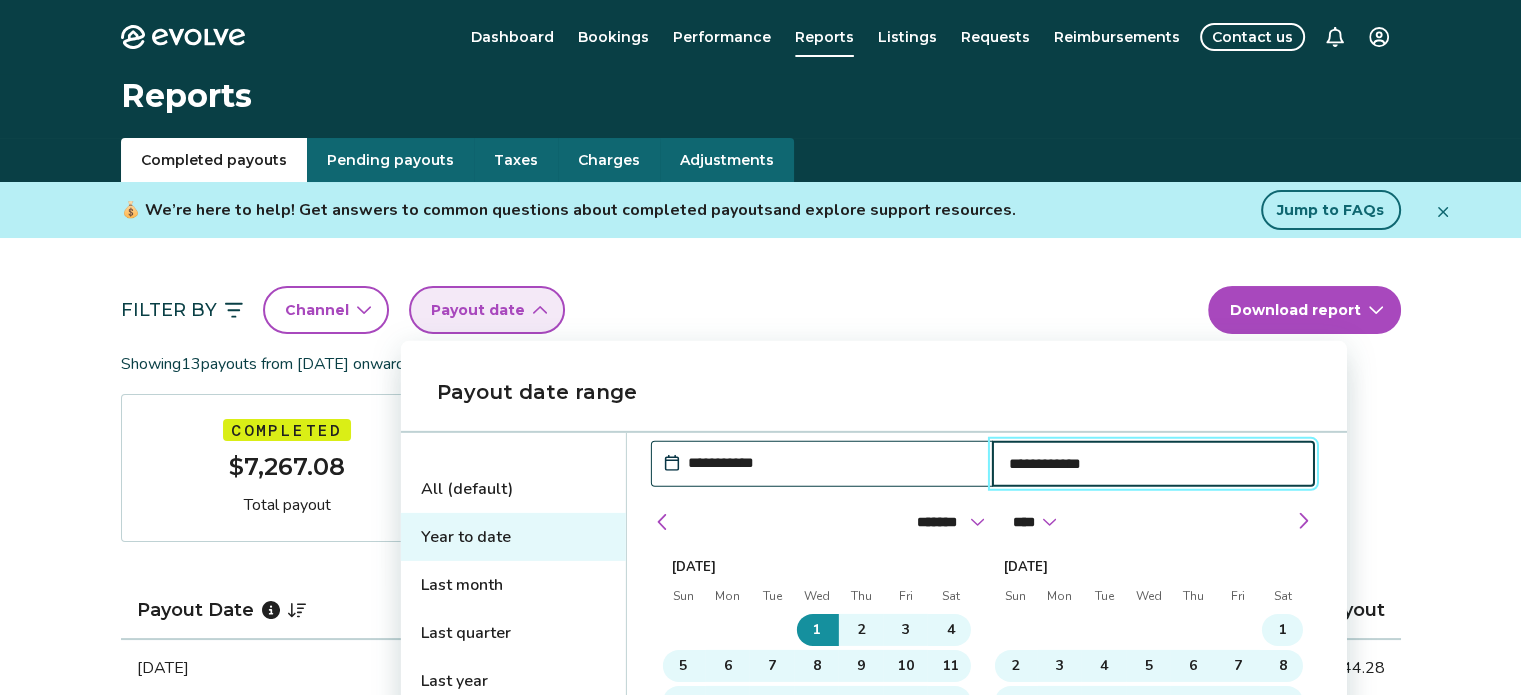 click on "**********" at bounding box center [1153, 464] 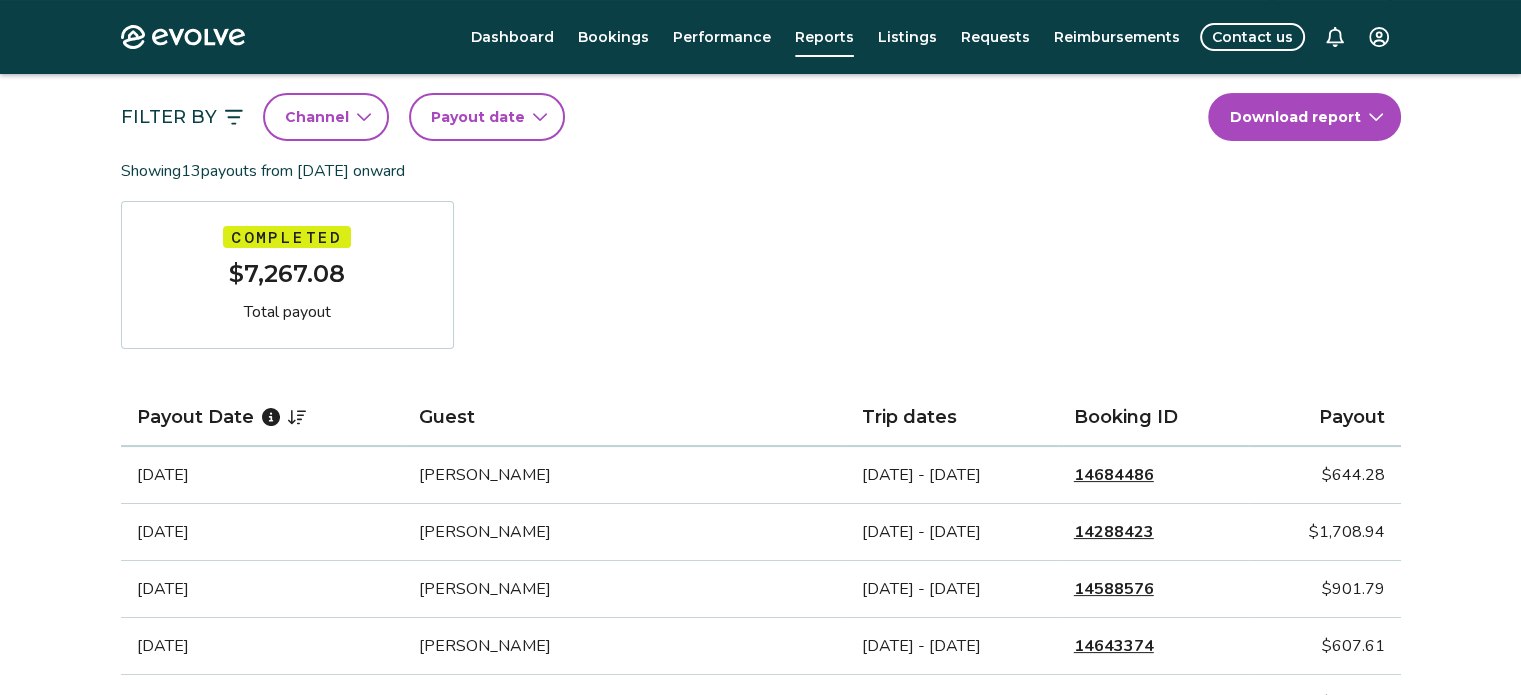 scroll, scrollTop: 185, scrollLeft: 0, axis: vertical 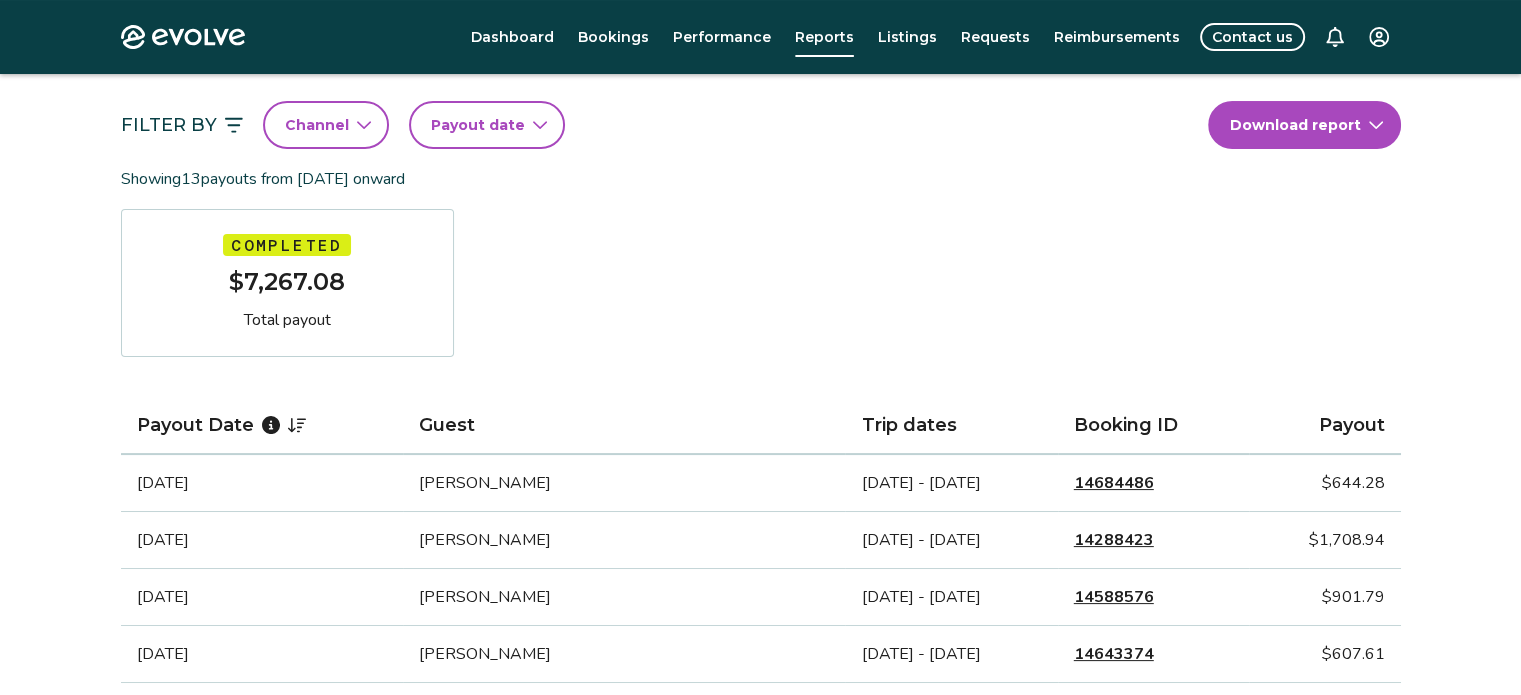 click on "Channel" at bounding box center [326, 125] 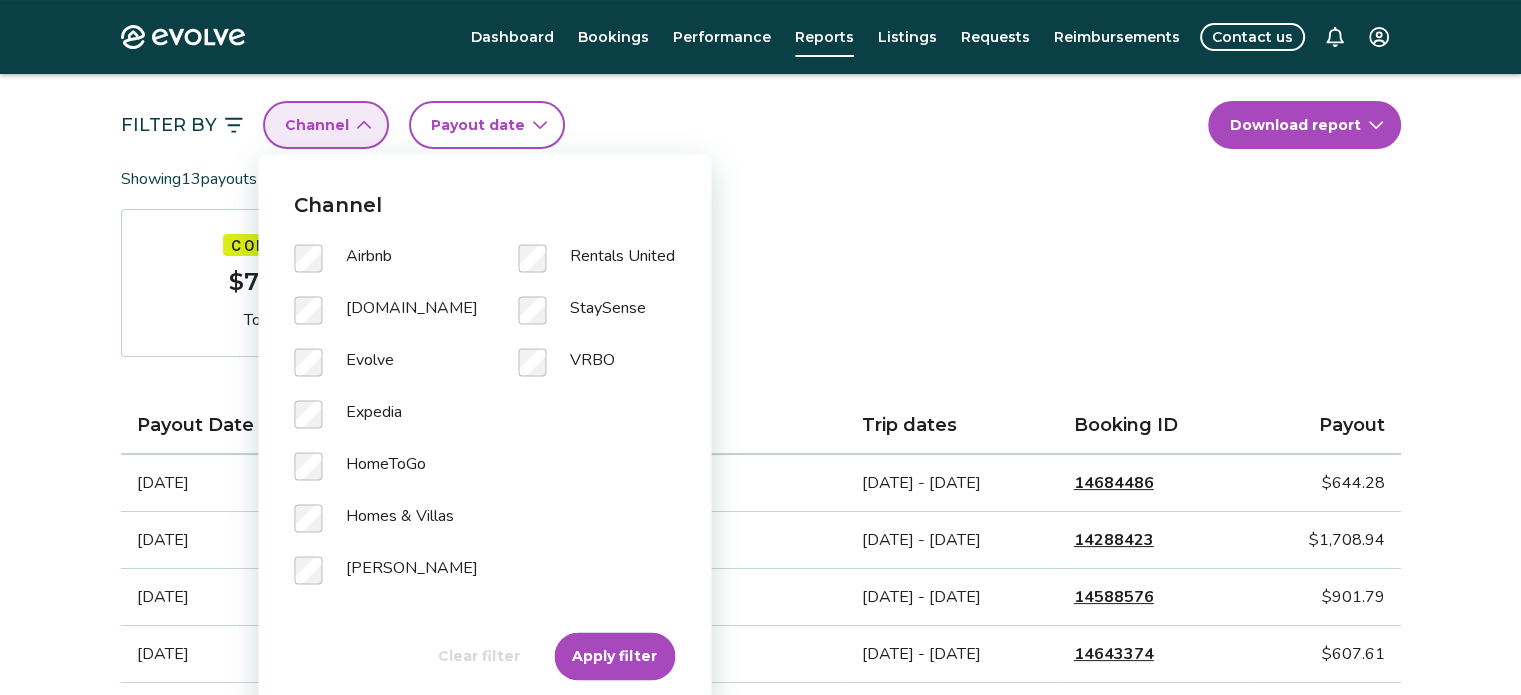 click on "Filter By  Channel Payout date Download   report Showing  13  payouts   from [DATE] onward Completed $7,267.08 Total payout Payout Date Guest Trip dates Booking ID Payout [DATE] [PERSON_NAME] [DATE] - [DATE] 14684486 $644.28 [DATE] [PERSON_NAME] [DATE] - [DATE] 14288423 $1,708.94 [DATE] [PERSON_NAME] [DATE] - [DATE] 14588576 $901.79 [DATE] [PERSON_NAME] [DATE] - [DATE] 14643374 $607.61 [DATE] [PERSON_NAME] [DATE] - [DATE] 14105503 $378.88 [DATE] [PERSON_NAME] & [PERSON_NAME] [DATE] - [DATE] 13806213 $338.71 [DATE] [PERSON_NAME] [DATE] - [DATE] 13801209 $315.15 [DATE] [PERSON_NAME] [DATE] - [DATE] 13784467 $315.15 [DATE] [PERSON_NAME] [DATE] - [DATE] 13717155 $567.27 [DATE] [PERSON_NAME] [DATE] - [DATE] 13758112 $315.15 [DATE] [PERSON_NAME] [DATE] - [DATE] 13727855 $324.76 [DATE] [PERSON_NAME] [DATE] - [DATE] 13628248 $370.11 [DATE] [PERSON_NAME] 13647977 $479.28" at bounding box center (761, 648) 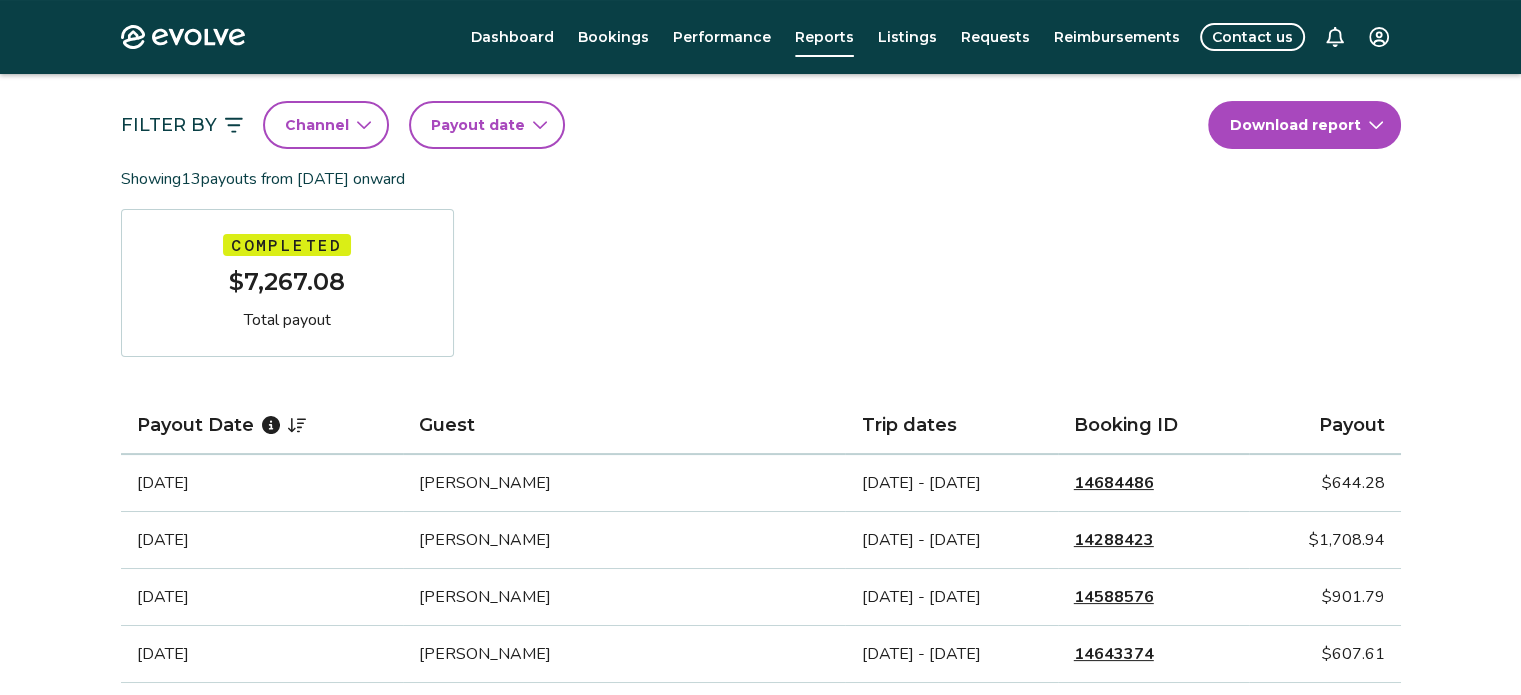 click on "Payout date" at bounding box center (478, 125) 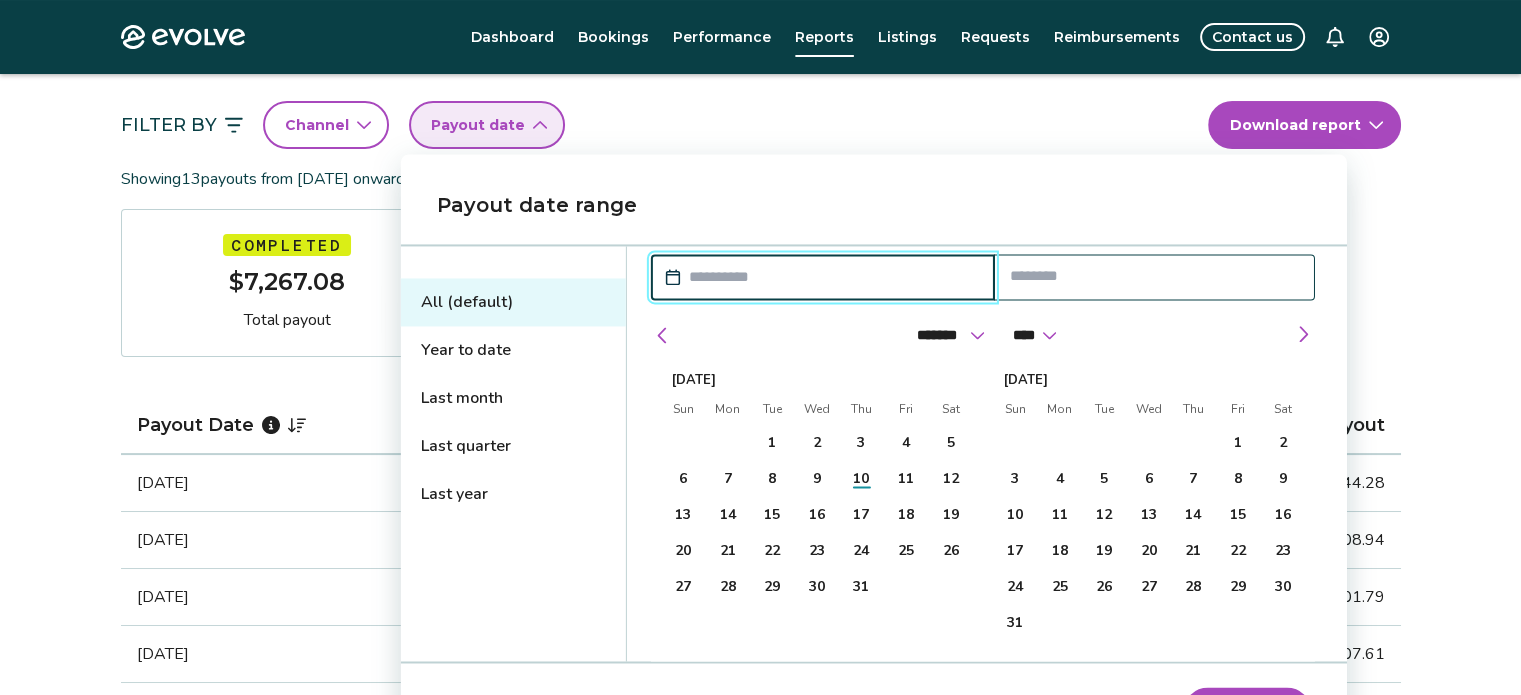 click on "Year to date" at bounding box center [513, 350] 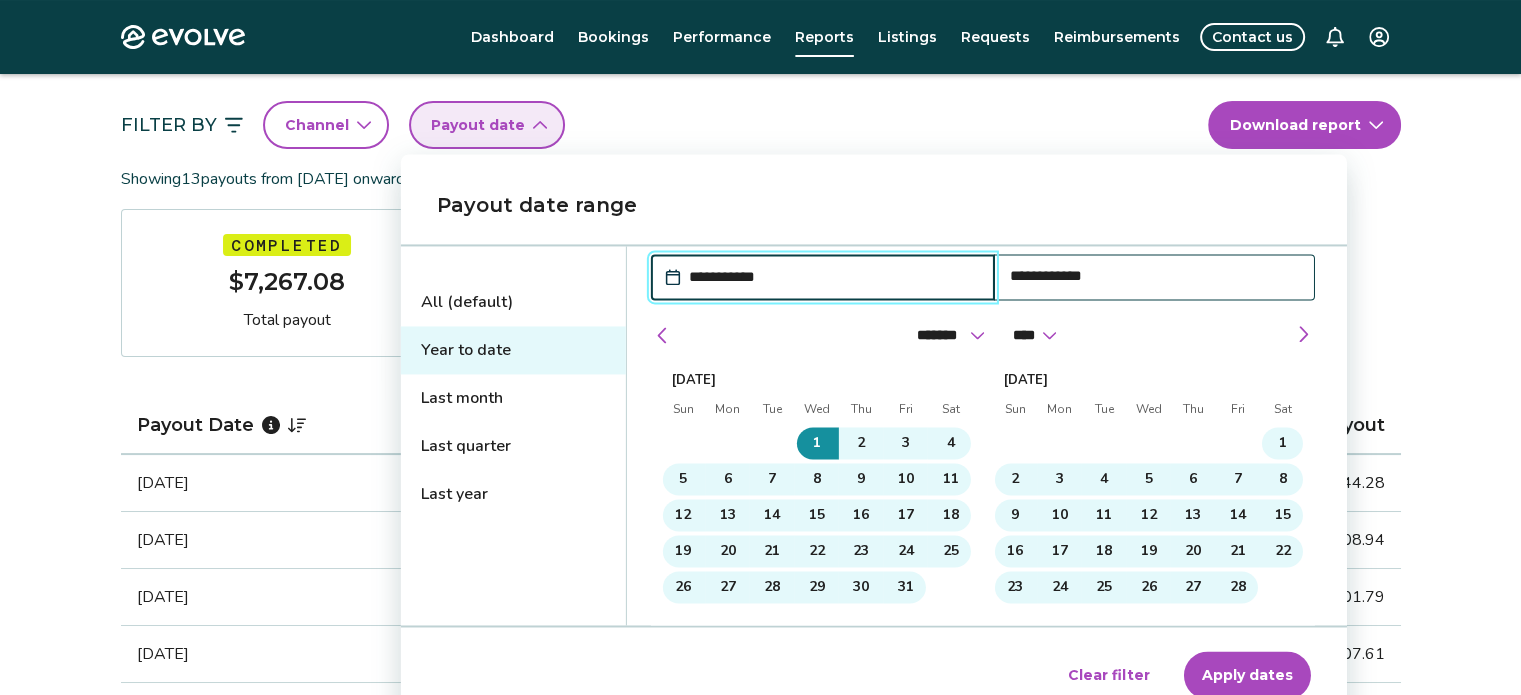 click on "Apply dates" at bounding box center (1247, 675) 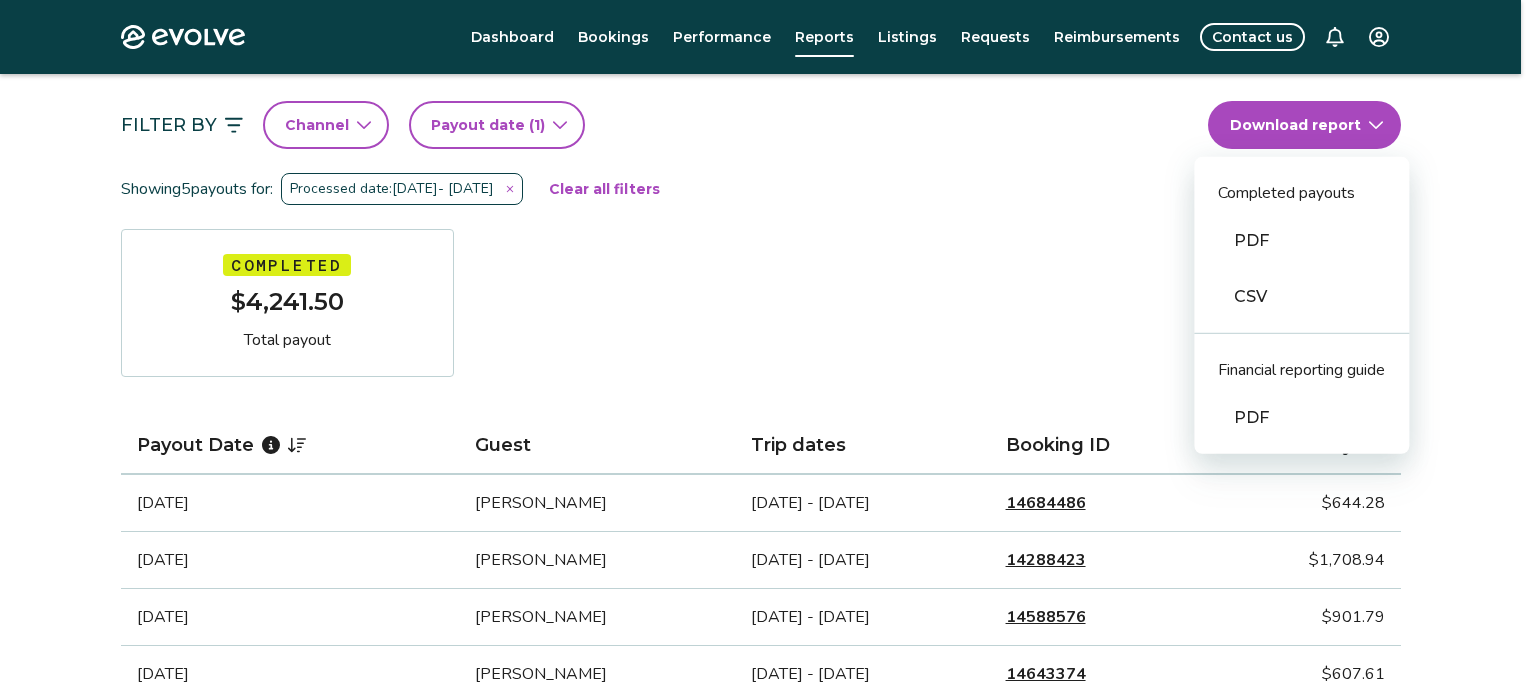 click on "Evolve Dashboard Bookings Performance Reports Listings Requests Reimbursements Contact us Reports Completed payouts Pending payouts Taxes Charges Adjustments 💰 We’re here to help! Get answers to common questions about   completed payouts  and explore support resources. Jump to FAQs Filter By  Channel Payout date (1) Download   report Completed payouts PDF CSV Financial reporting guide PDF Showing  5  payouts   for: Processed date:  [DATE]  -   [DATE] Clear all filters Completed $4,241.50 Total payout Payout Date Guest Trip dates Booking ID Payout [DATE] [PERSON_NAME] [DATE] - [DATE] 14684486 $644.28 [DATE] [PERSON_NAME] [DATE] - [DATE] 14288423 $1,708.94 [DATE] [PERSON_NAME] [DATE] - [DATE] 14588576 $901.79 [DATE] [PERSON_NAME] [DATE] - [DATE] 14643374 $607.61 [DATE] [PERSON_NAME] [DATE] - [DATE] 14105503 $378.88 Completed Payout FAQs How is my payout amount calculated? How is Evolve’s management fee calculated?       |" at bounding box center (768, 659) 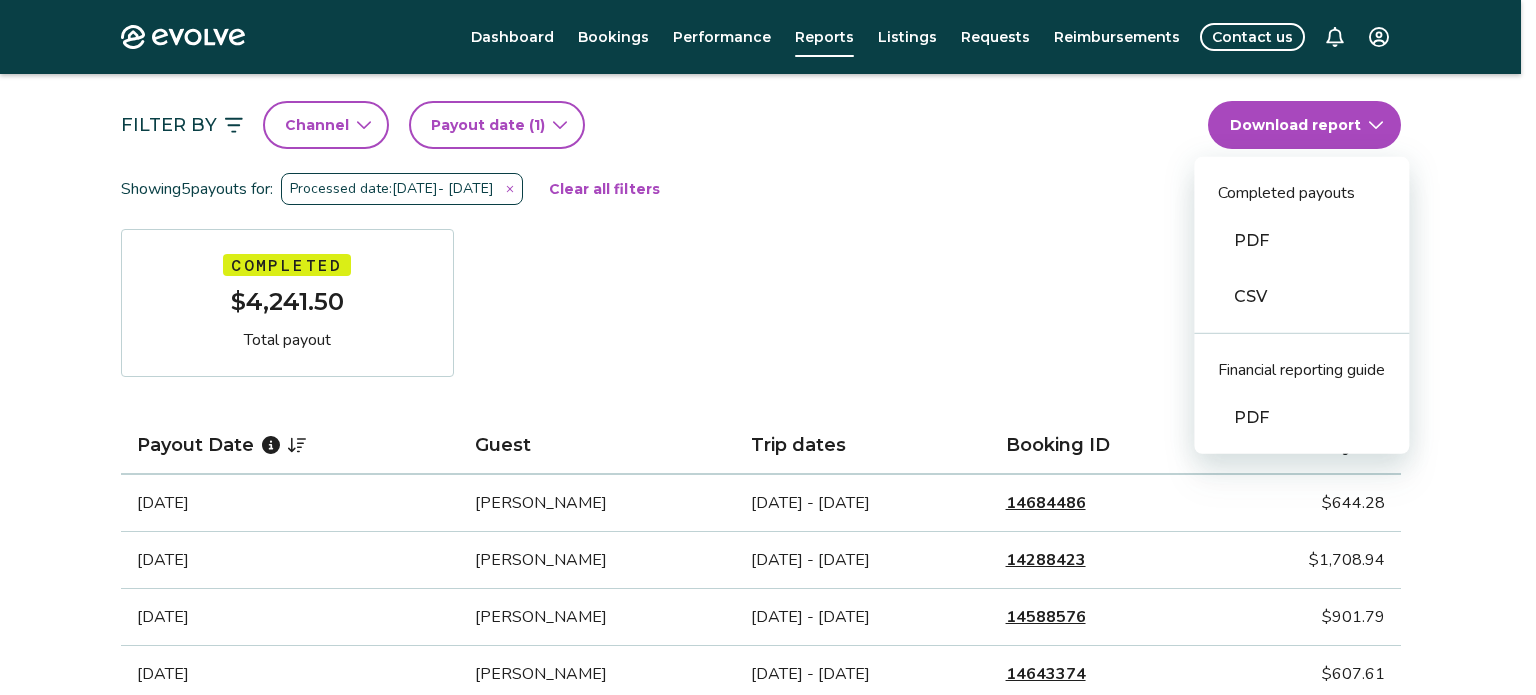 click on "PDF" at bounding box center (1301, 241) 